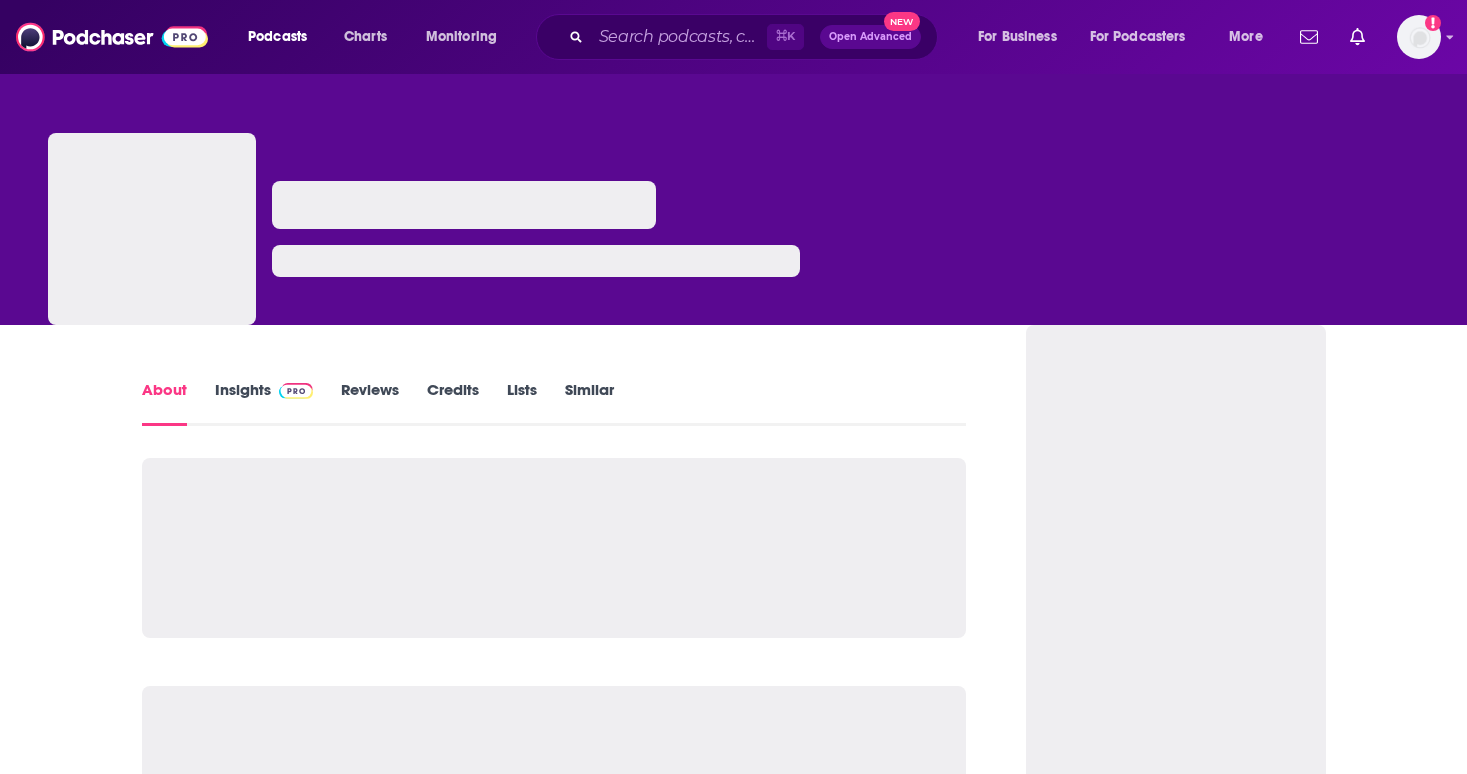 scroll, scrollTop: 0, scrollLeft: 0, axis: both 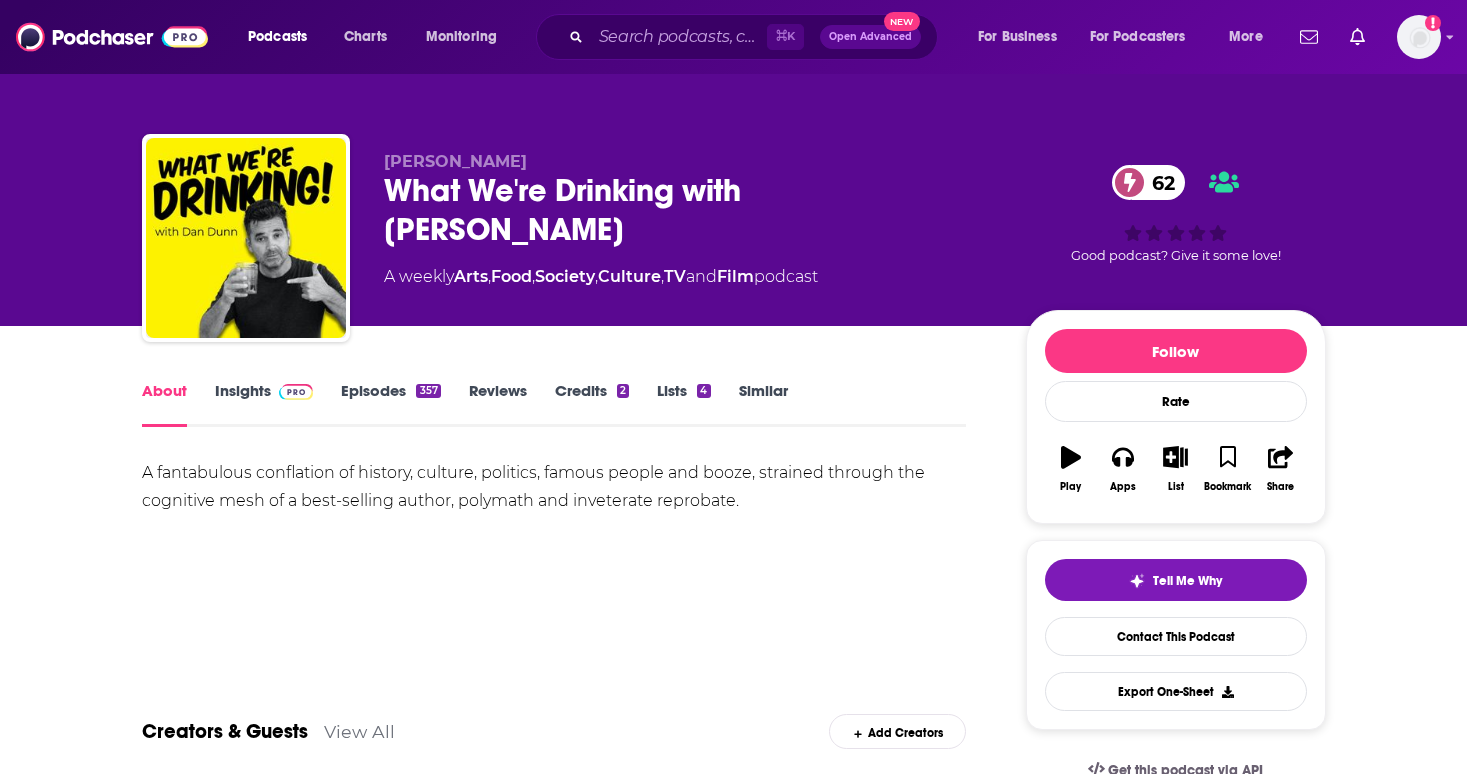 click on "Episodes 357" at bounding box center [390, 404] 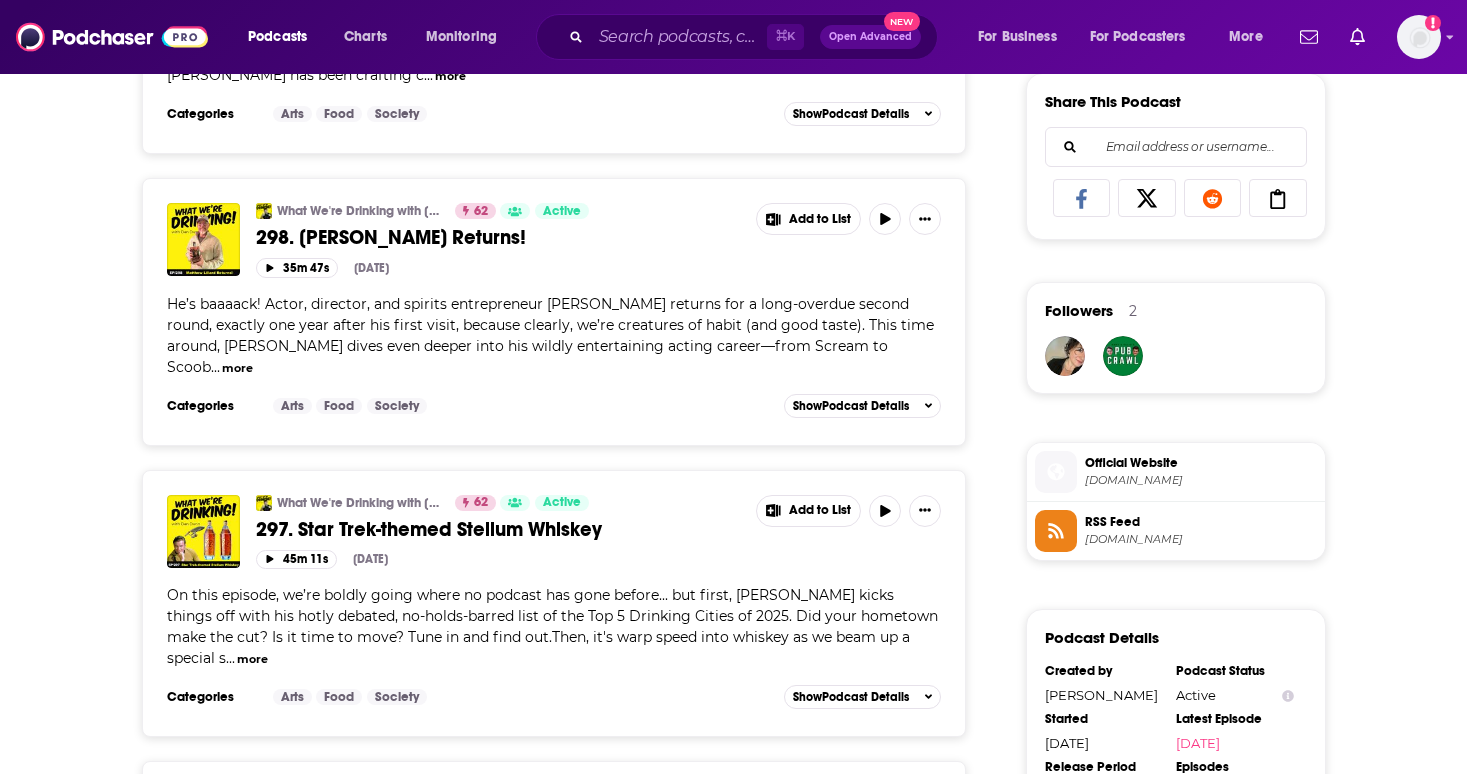 scroll, scrollTop: 1249, scrollLeft: 0, axis: vertical 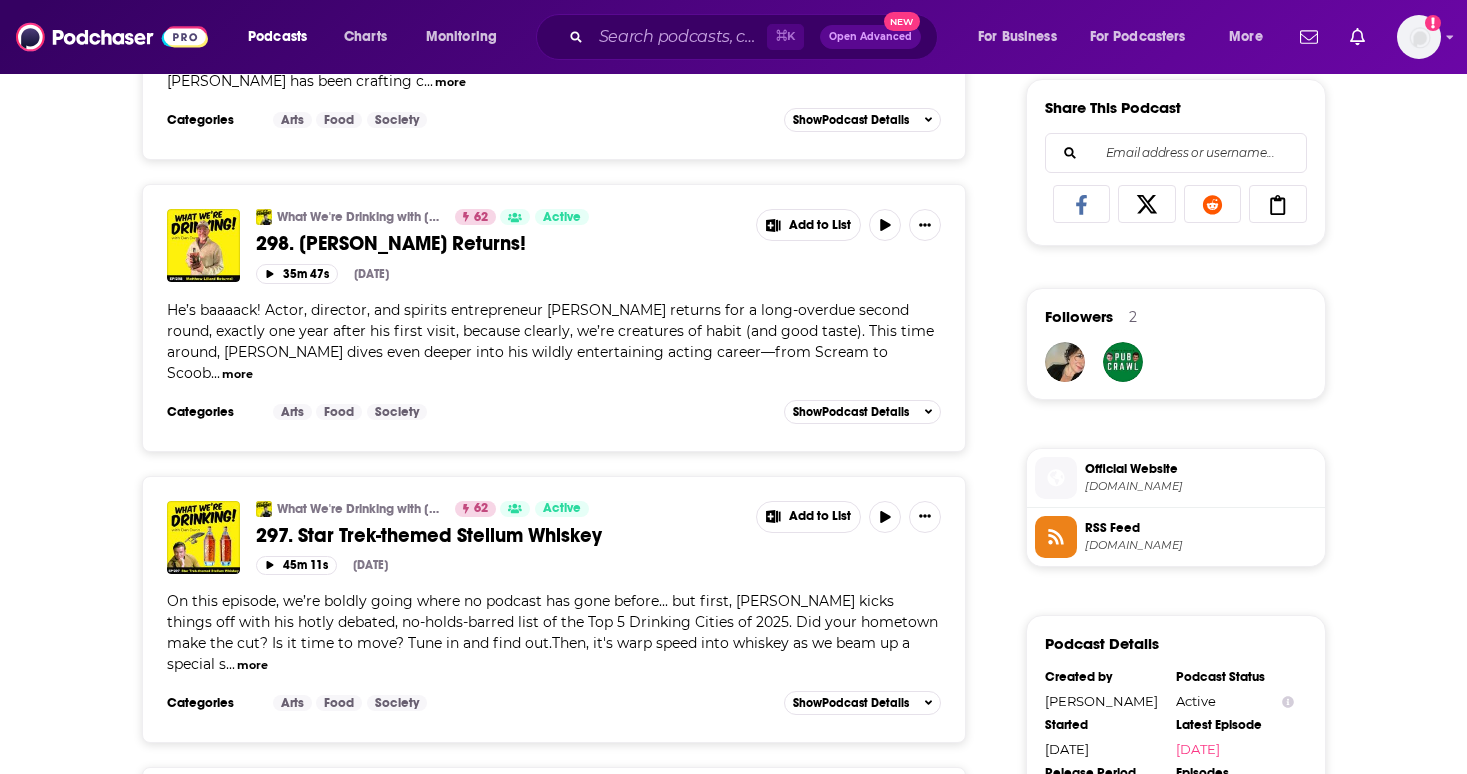 click on "more" at bounding box center (237, 374) 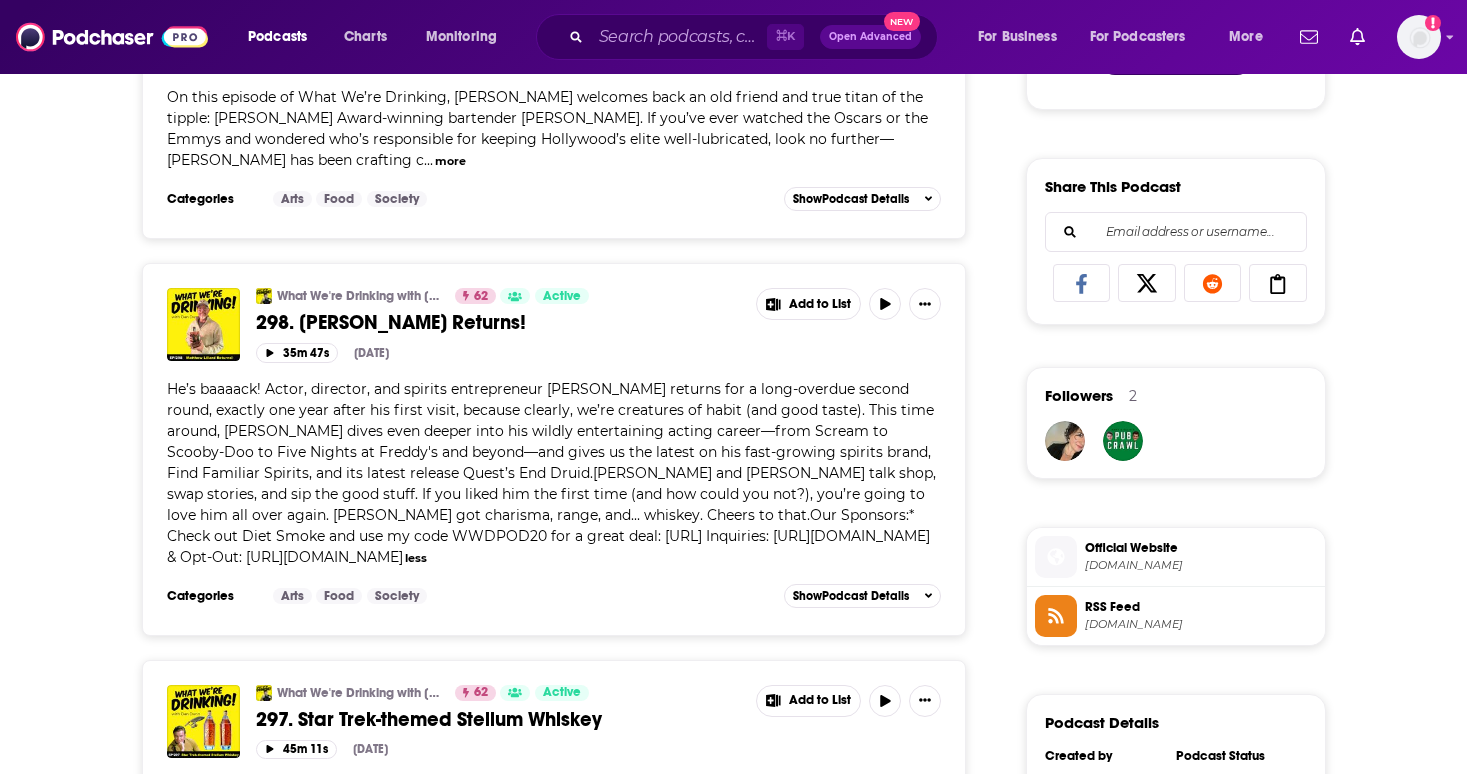 scroll, scrollTop: 1153, scrollLeft: 0, axis: vertical 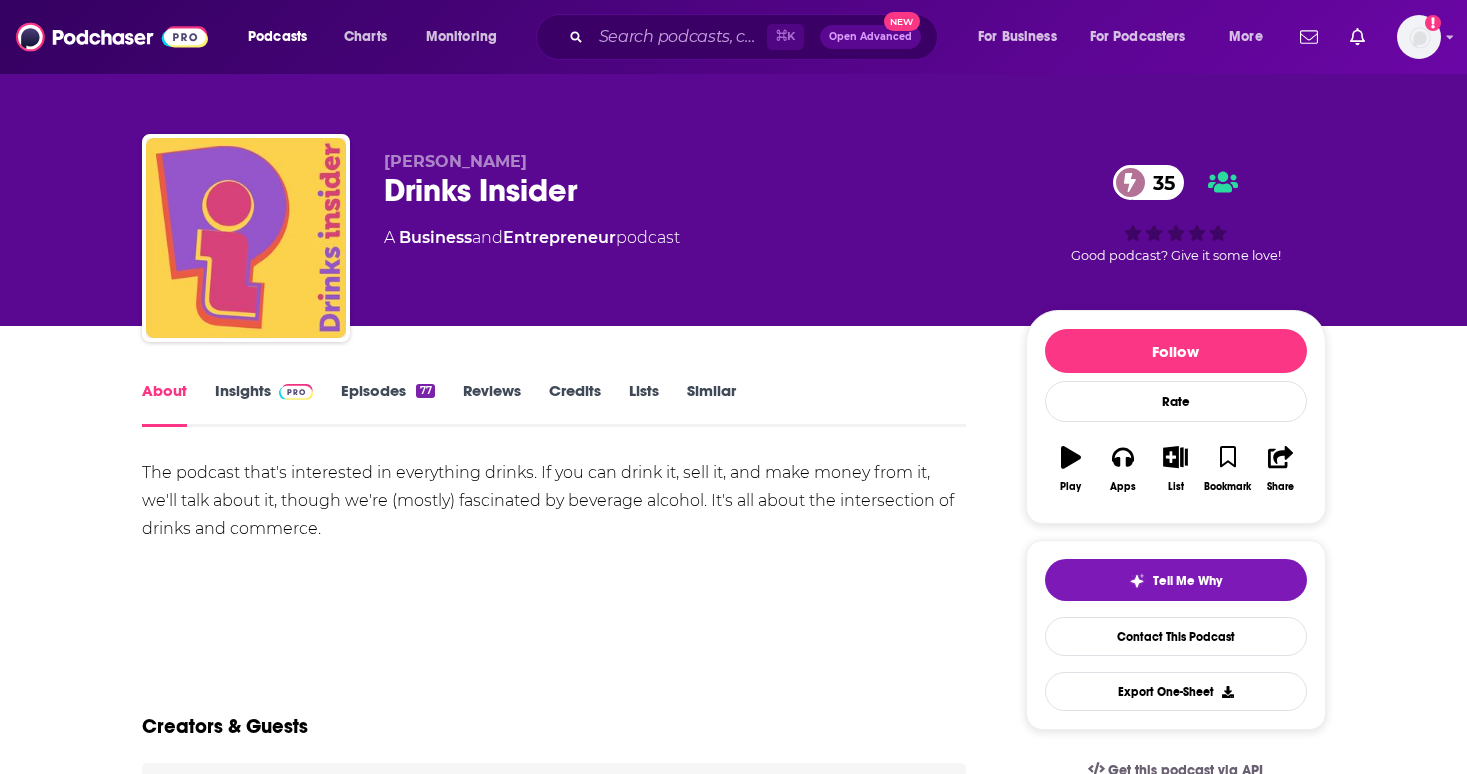click on "Insights" at bounding box center (264, 404) 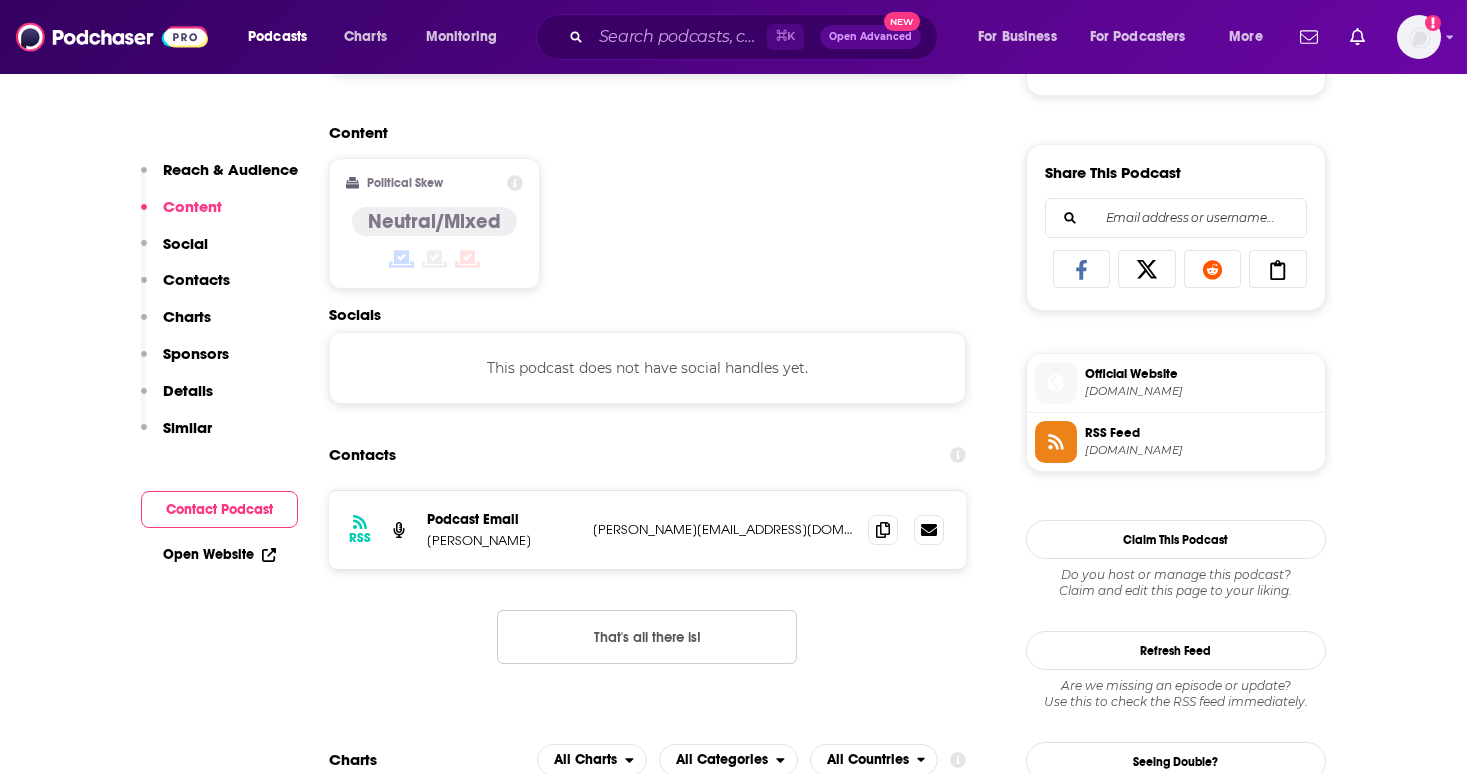 scroll, scrollTop: 1192, scrollLeft: 0, axis: vertical 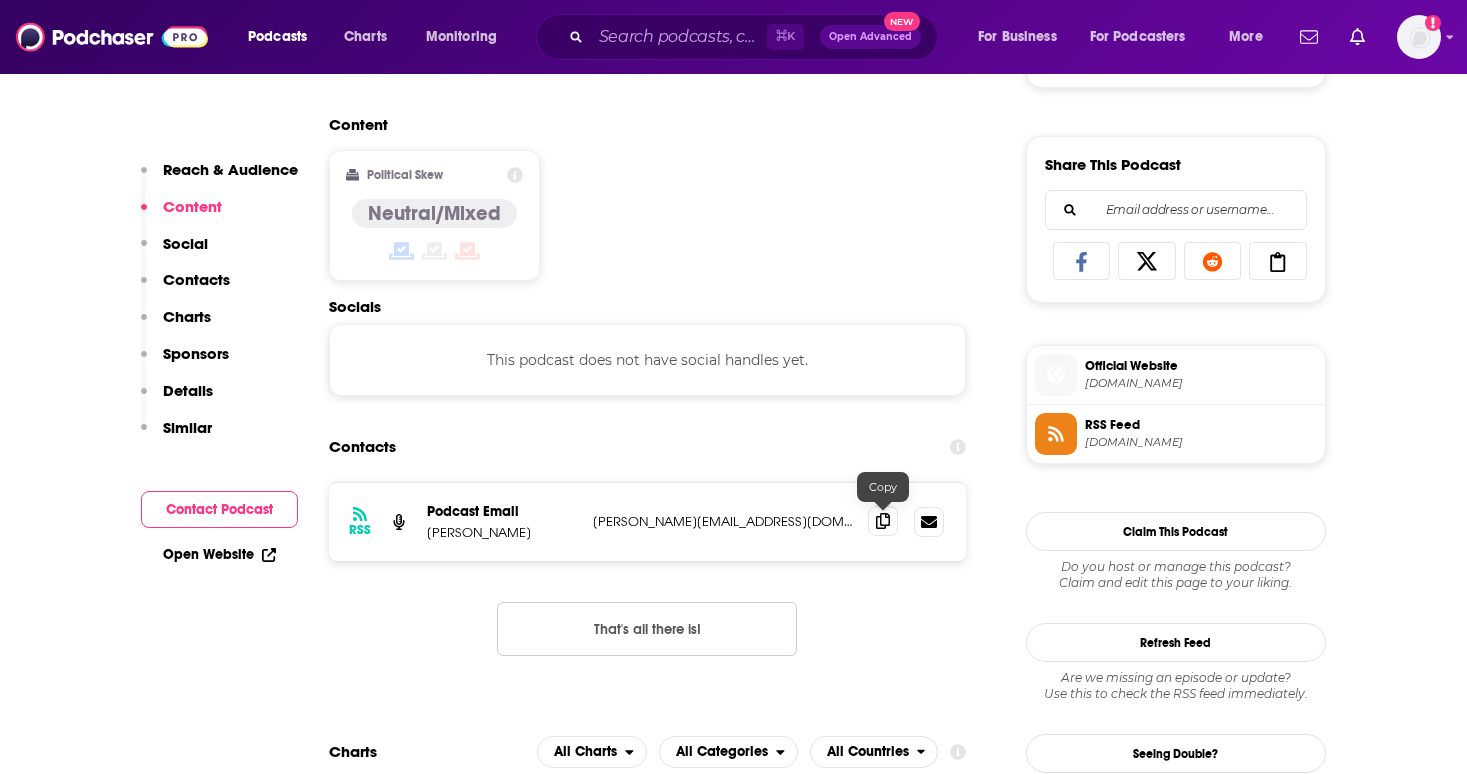 click at bounding box center [883, 521] 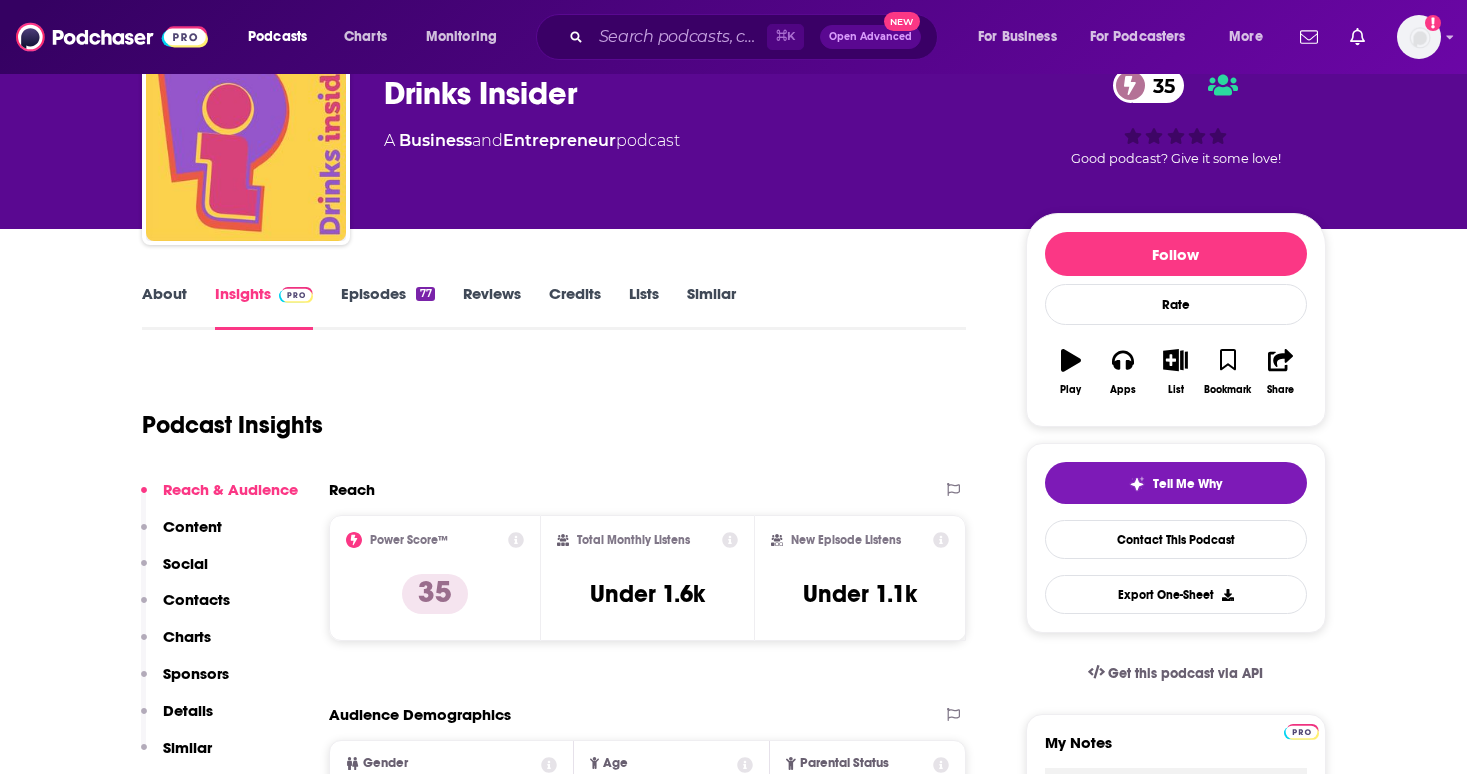 scroll, scrollTop: 0, scrollLeft: 0, axis: both 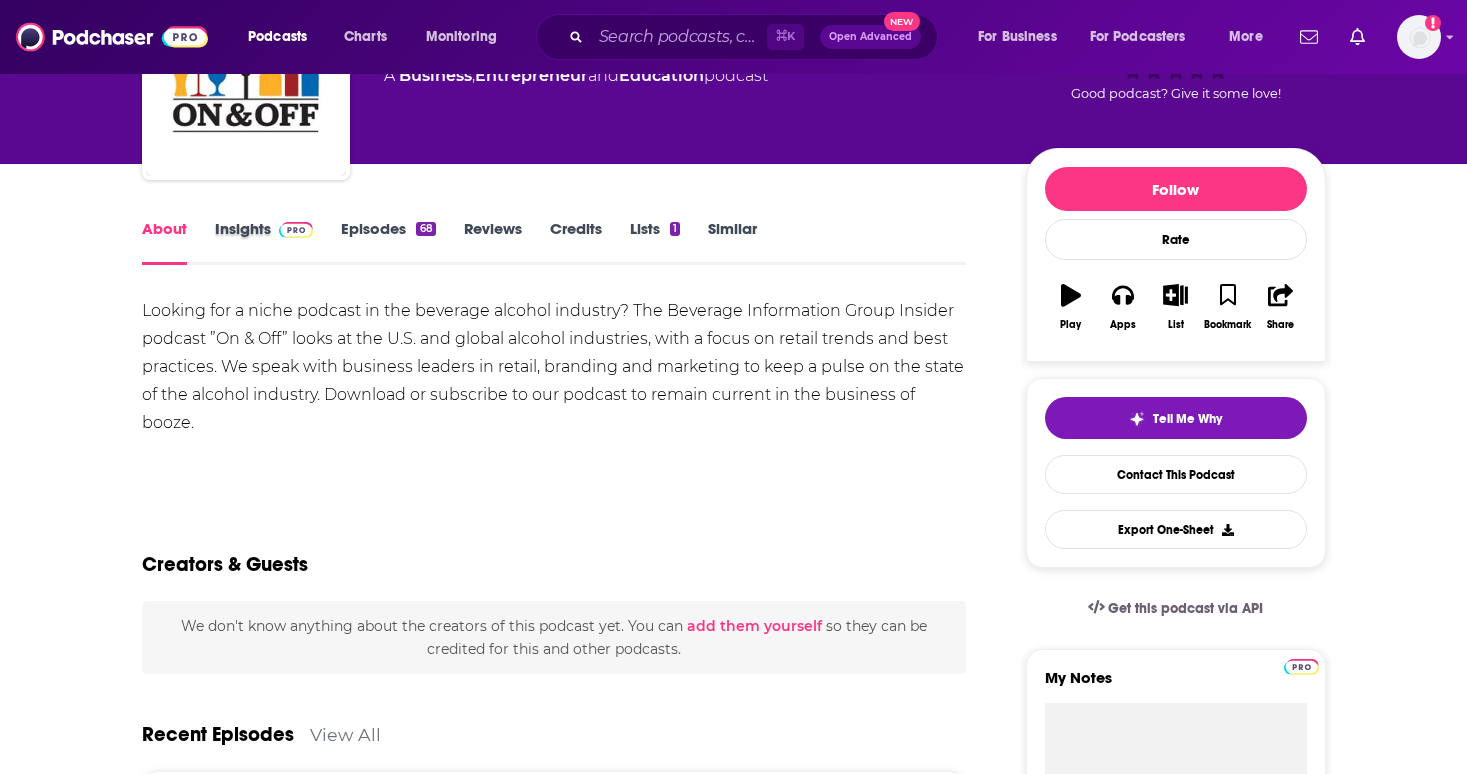 click on "Insights" at bounding box center (278, 242) 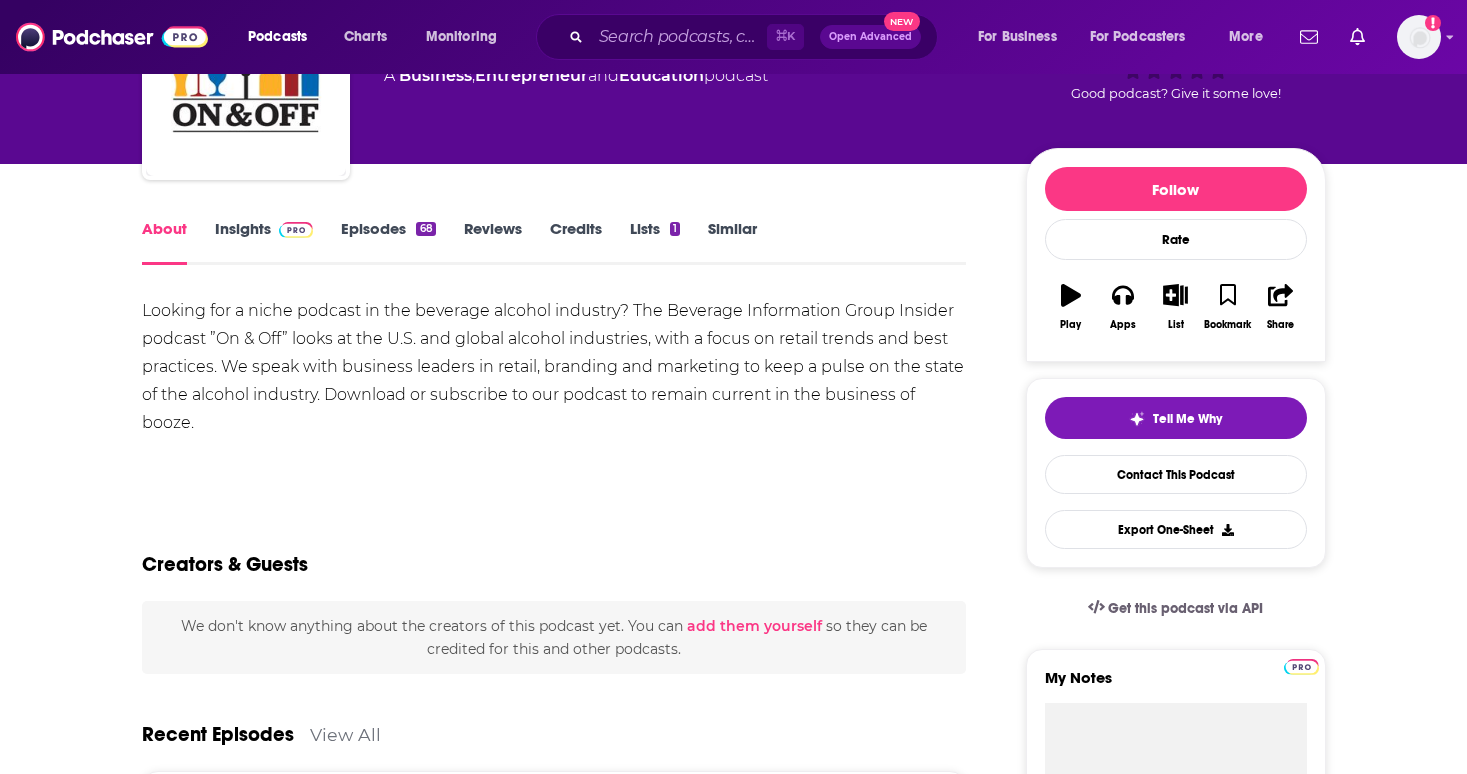 click on "Insights" at bounding box center (264, 242) 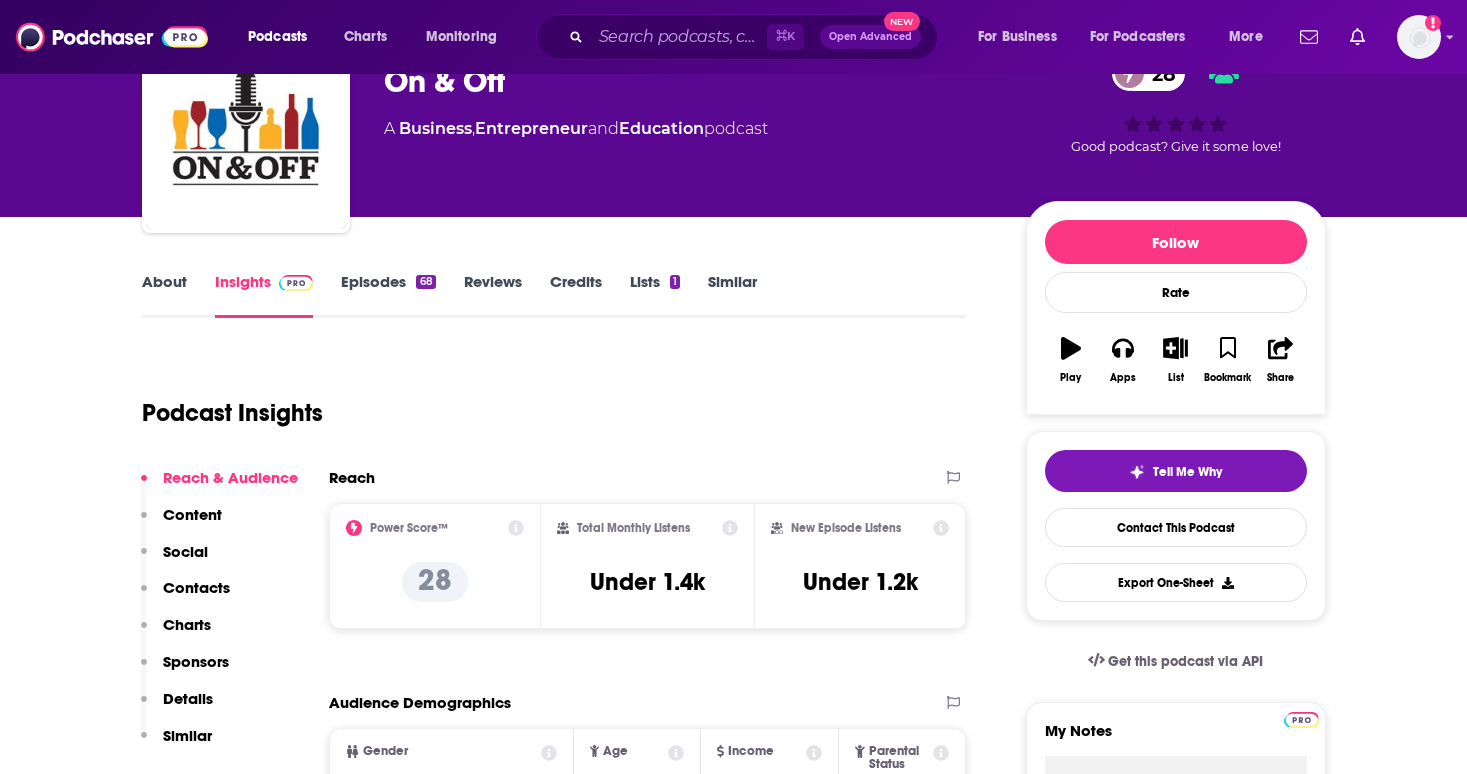 scroll, scrollTop: 164, scrollLeft: 0, axis: vertical 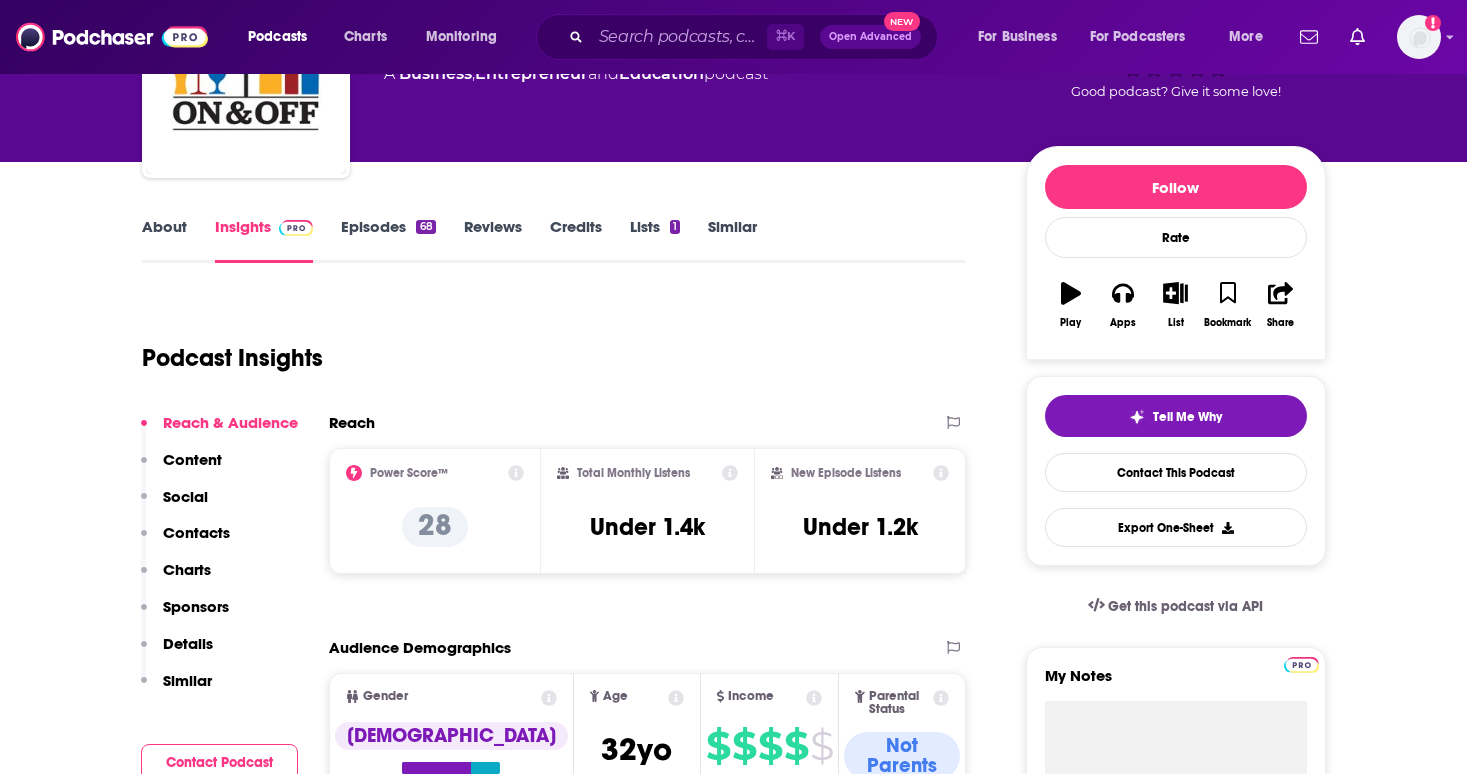 click on "About Insights Episodes 68 Reviews Credits Lists 1 Similar Podcast Insights Reach & Audience Content Social Contacts Charts Sponsors Details Similar Contact Podcast Open Website  Reach Power Score™ 28 Total Monthly Listens Under 1.4k New Episode Listens Under 1.2k Export One-Sheet Audience Demographics Gender Male Age 32 yo Income $ $ $ $ $ Parental Status Not Parents Countries 1 United States 2 United Kingdom 3 Canada Top Cities New York, NY , São Paulo, Brazil , Tokyo , London , San Francisco, CA , Los Angeles, CA Interests Language learning , Education , Sports , Friends, Family & Relationships , News , Camera & Photography Jobs Software Engineers , Teachers , Pastors/Ministers , Directors , Principals/Owners , Real Estate Agents Ethnicities White / Caucasian , Hispanic , African American , Asian Show More Content Political Skew Neutral/Mixed Socials This podcast does not have social handles yet. Contacts   RSS   Podcast Email psbpowerhour podcast@epgmediallc.com podcast@epgmediallc.com     Host Charts" at bounding box center (734, 5203) 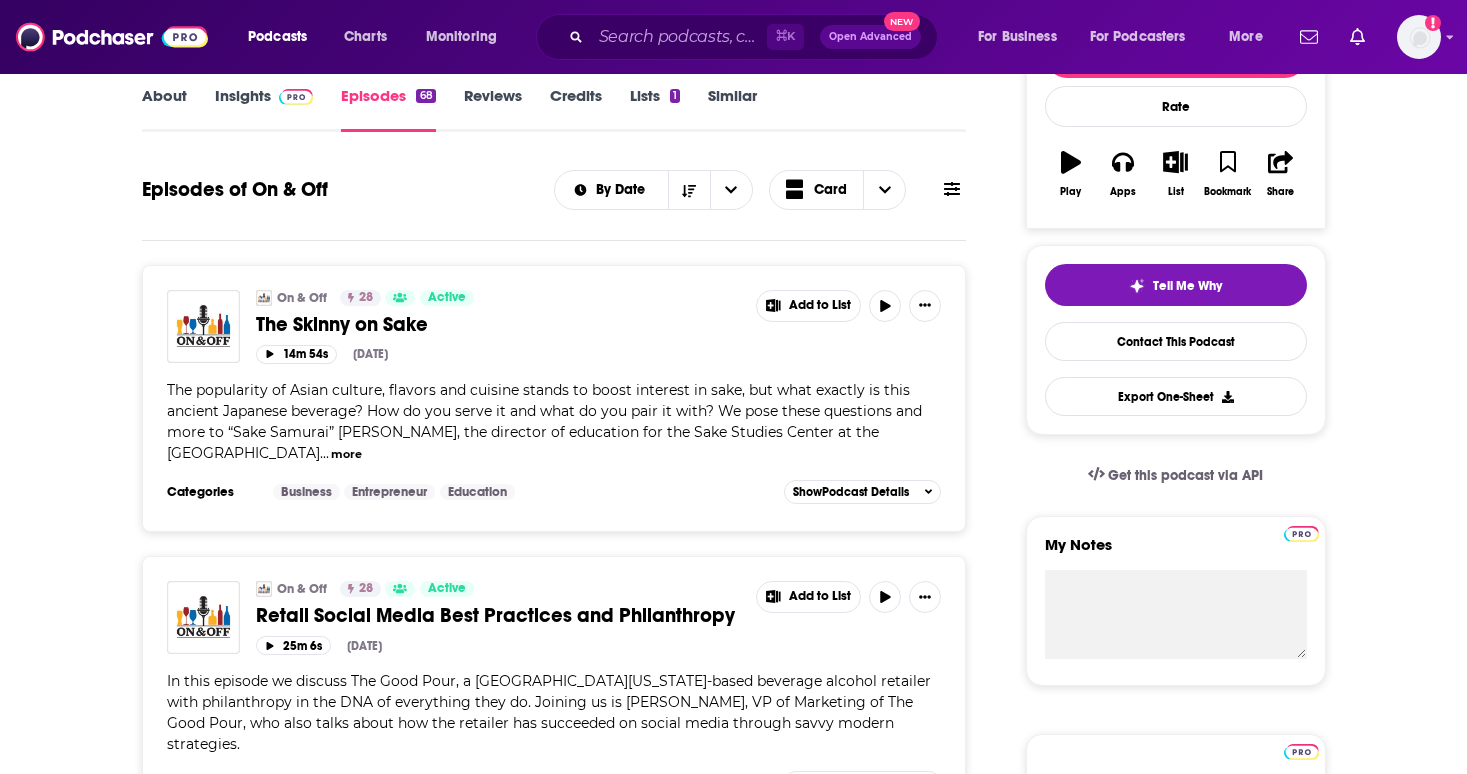 scroll, scrollTop: 0, scrollLeft: 0, axis: both 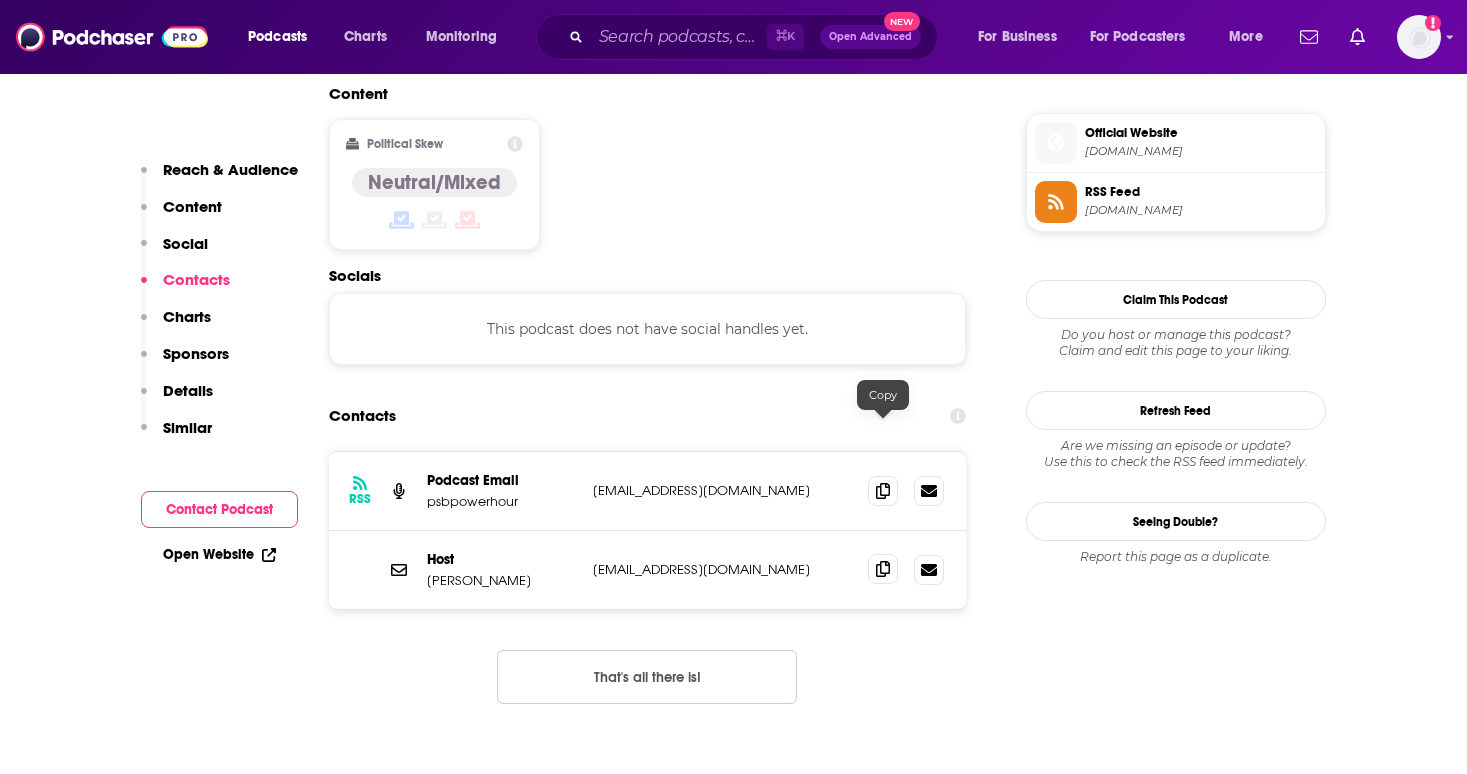 click 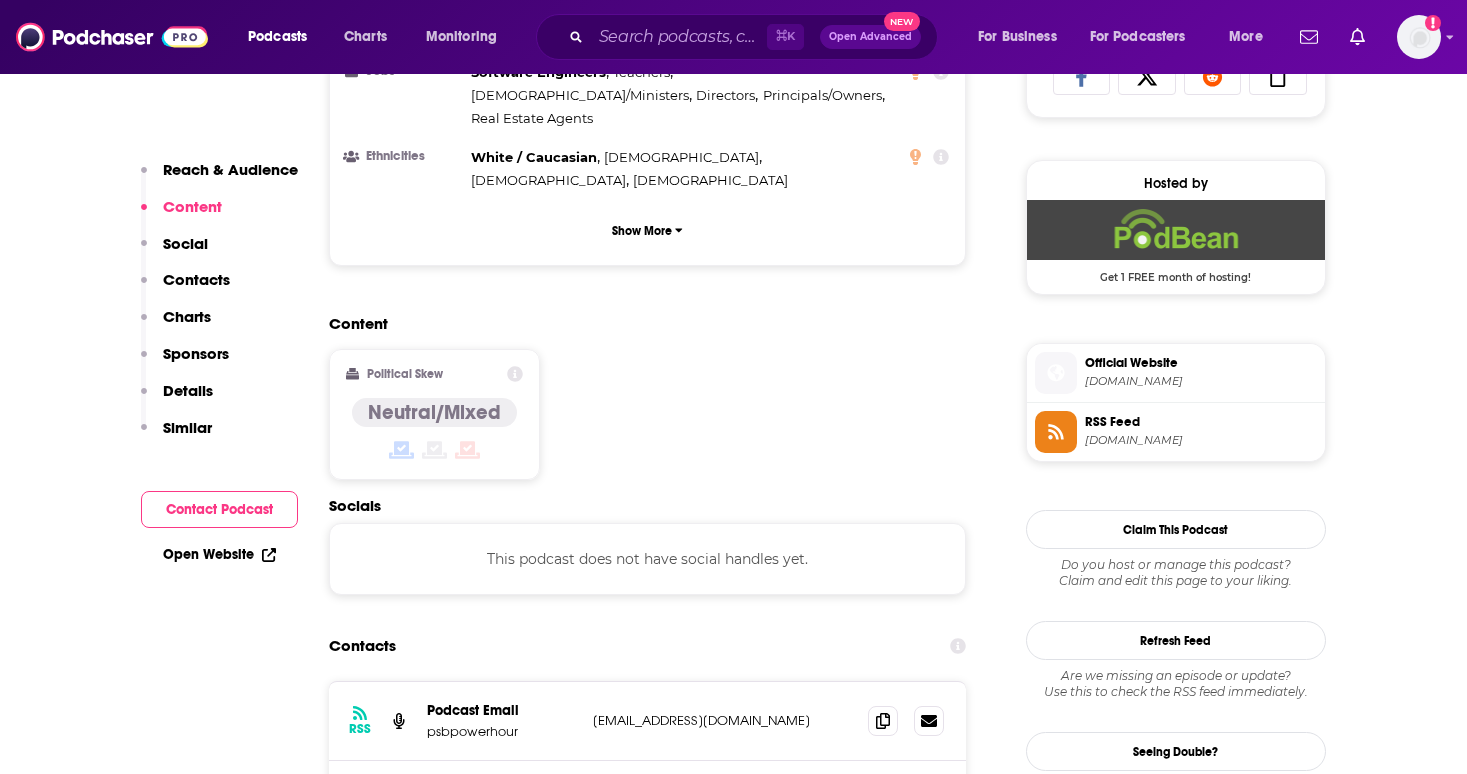 scroll, scrollTop: 1381, scrollLeft: 0, axis: vertical 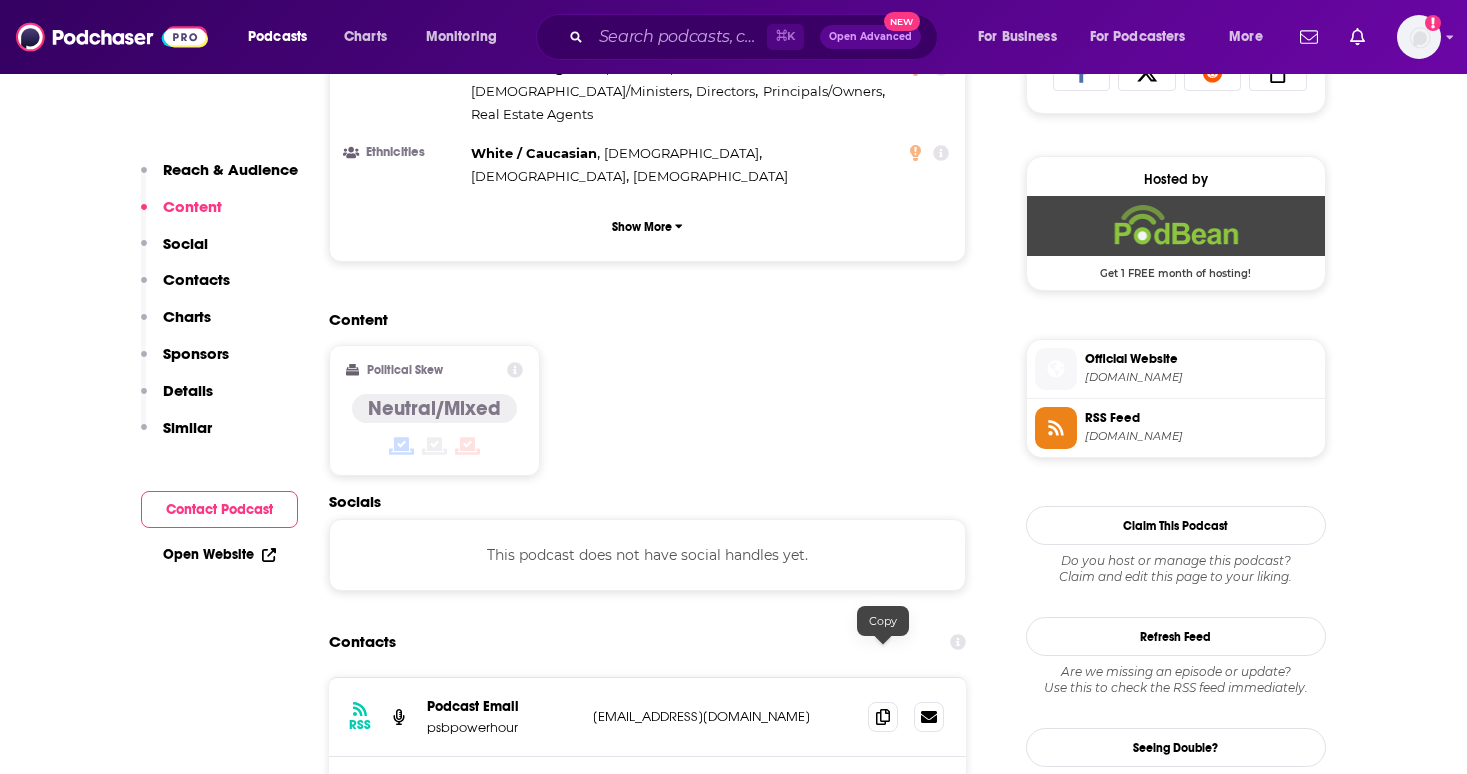 click 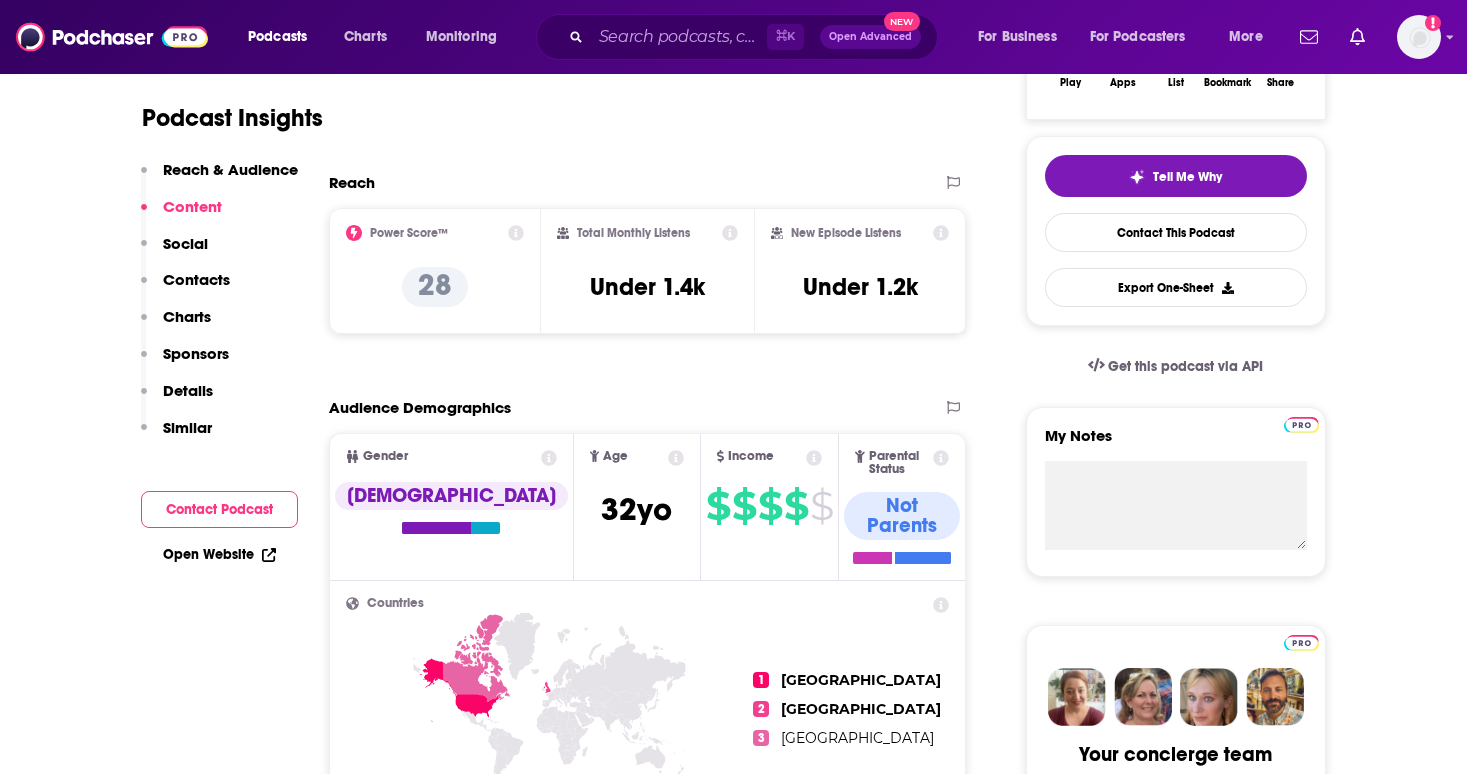scroll, scrollTop: 0, scrollLeft: 0, axis: both 